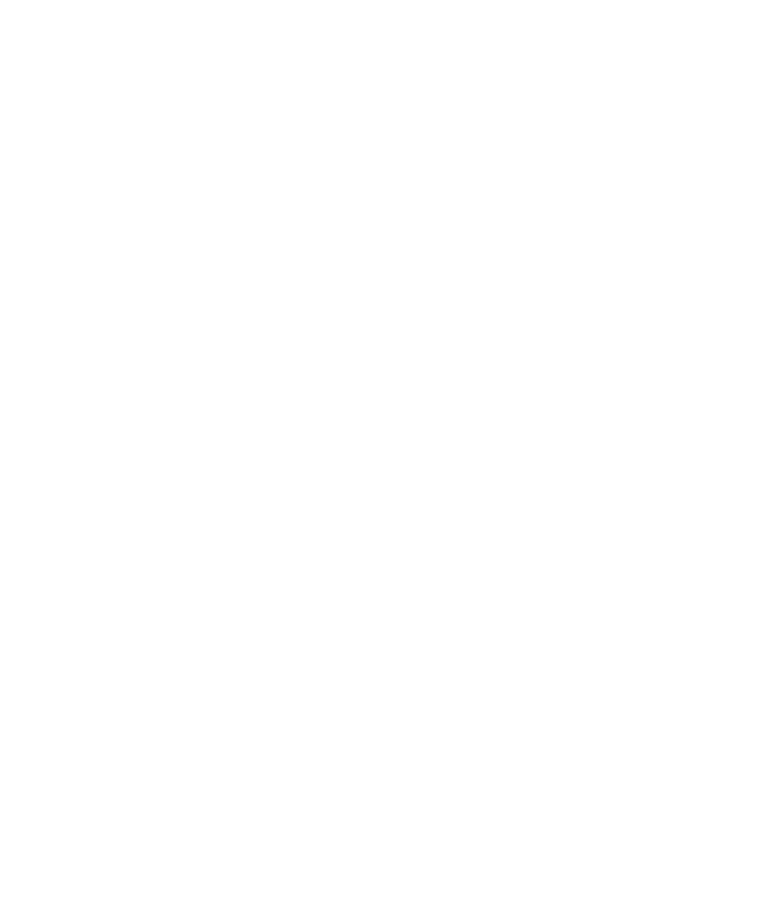 scroll, scrollTop: 0, scrollLeft: 0, axis: both 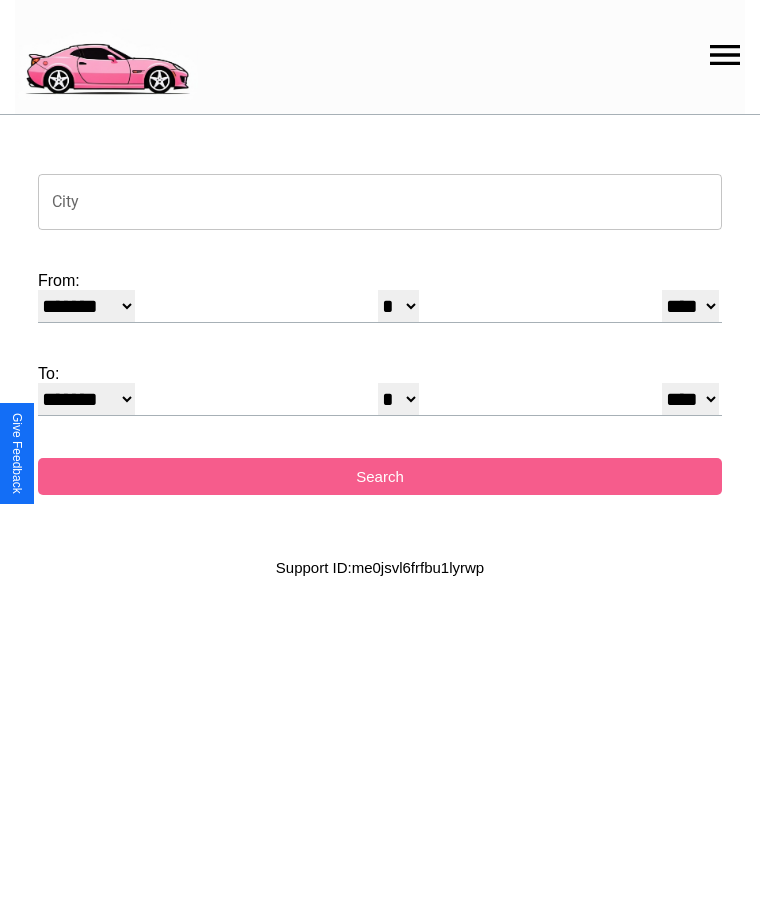 click 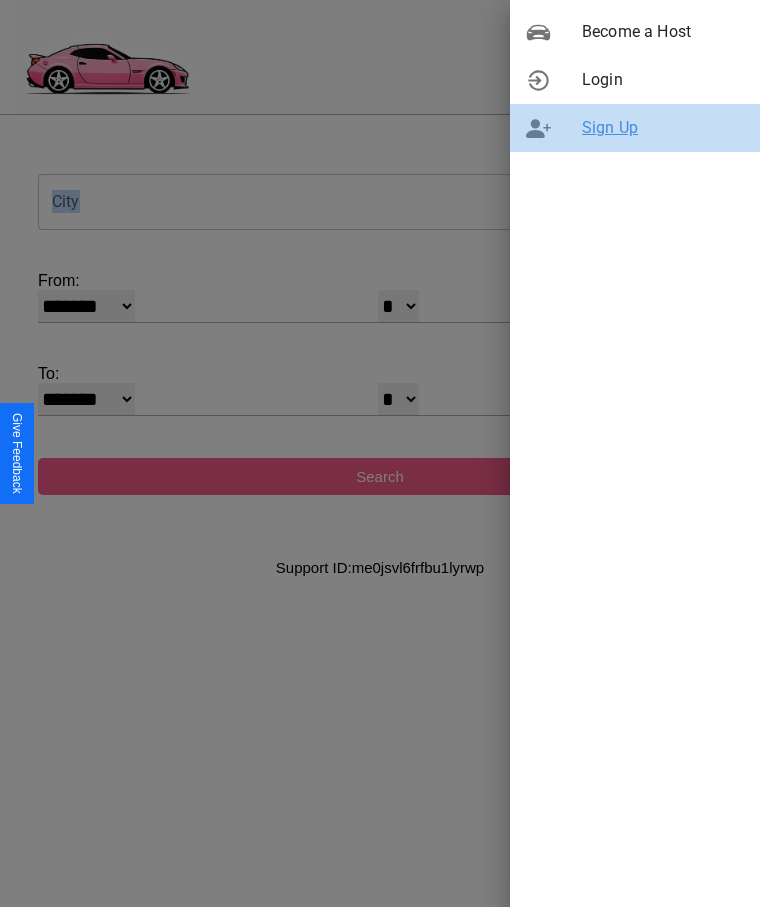 click on "Sign Up" at bounding box center (663, 128) 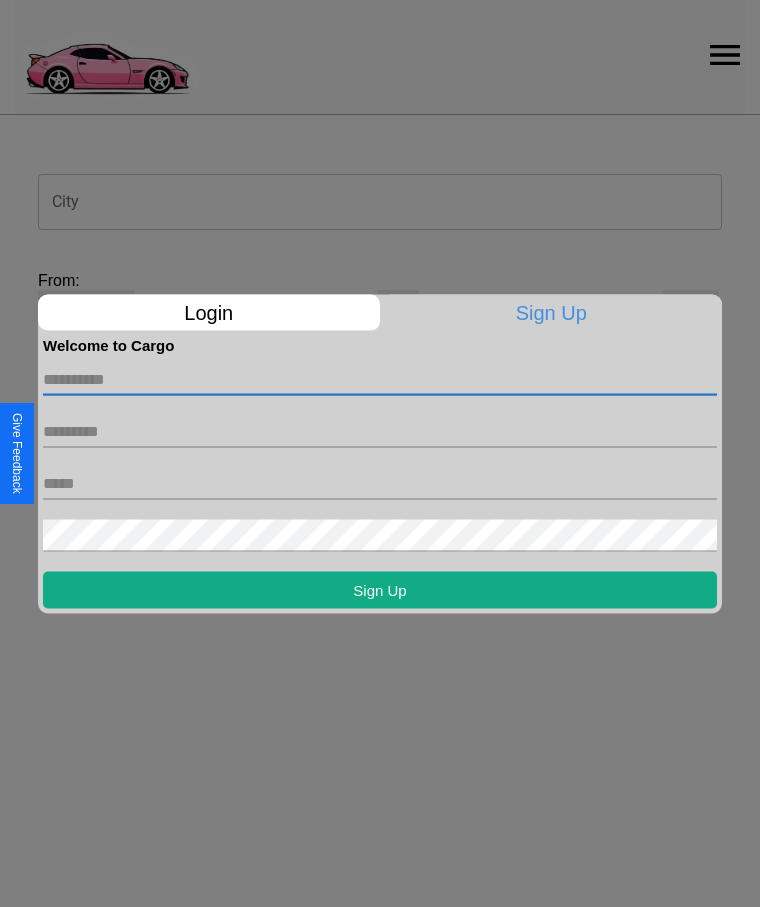 click at bounding box center [380, 379] 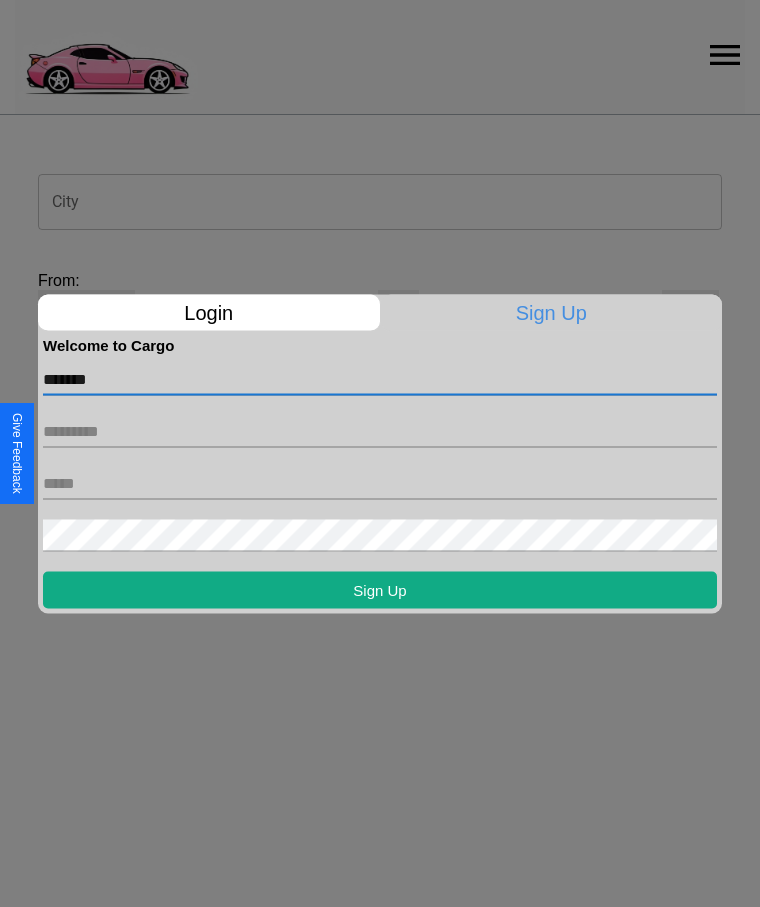 type on "*******" 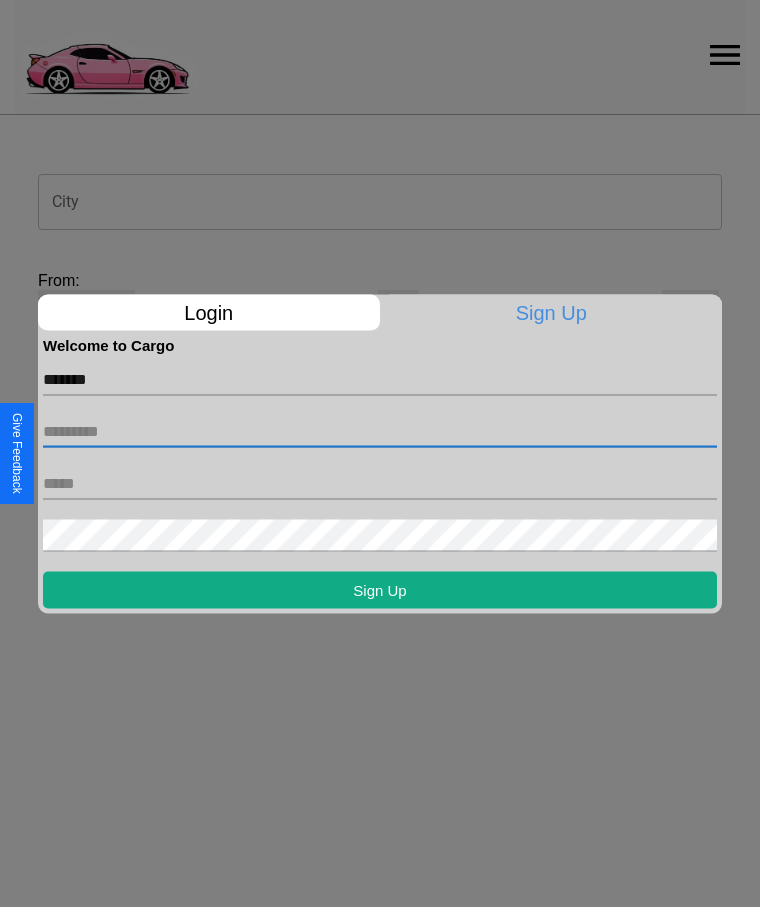 click at bounding box center (380, 431) 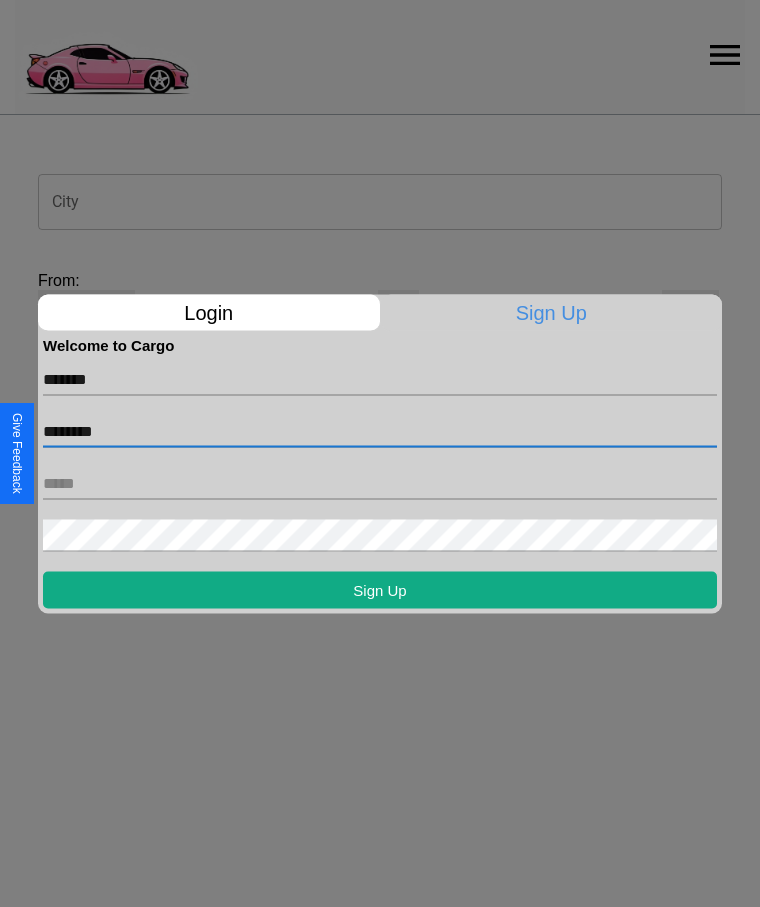 type on "********" 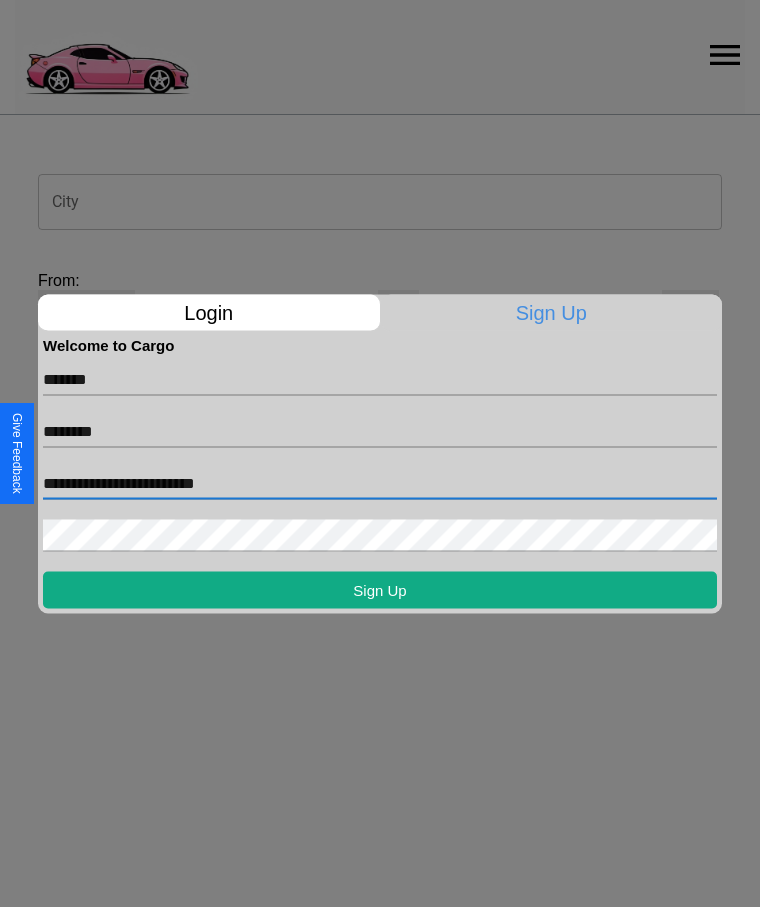 type on "**********" 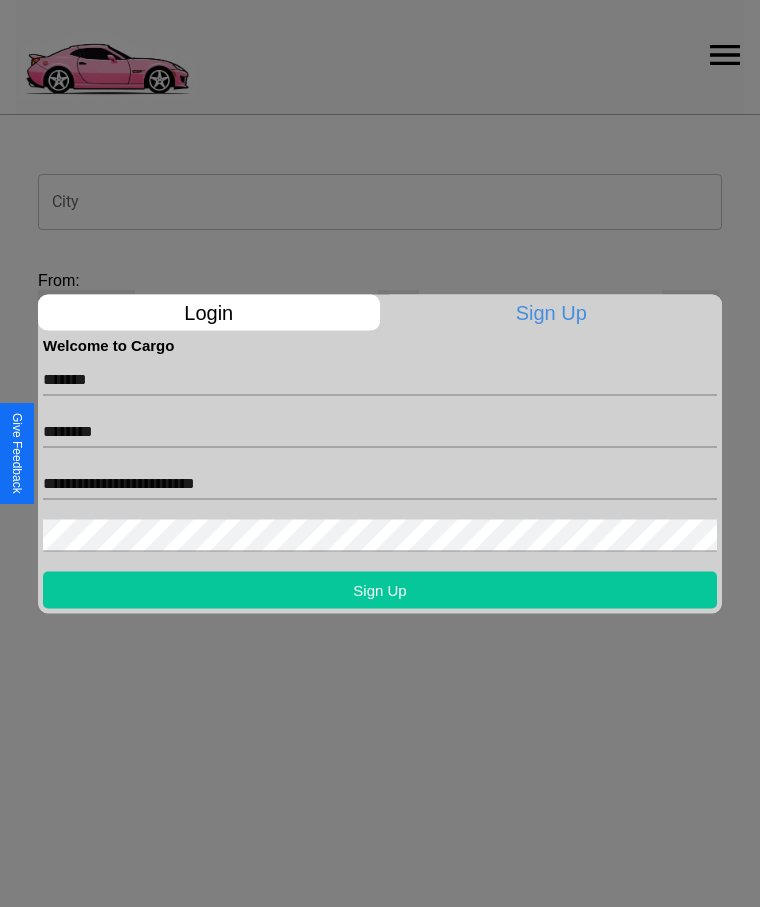 click on "Sign Up" at bounding box center (380, 589) 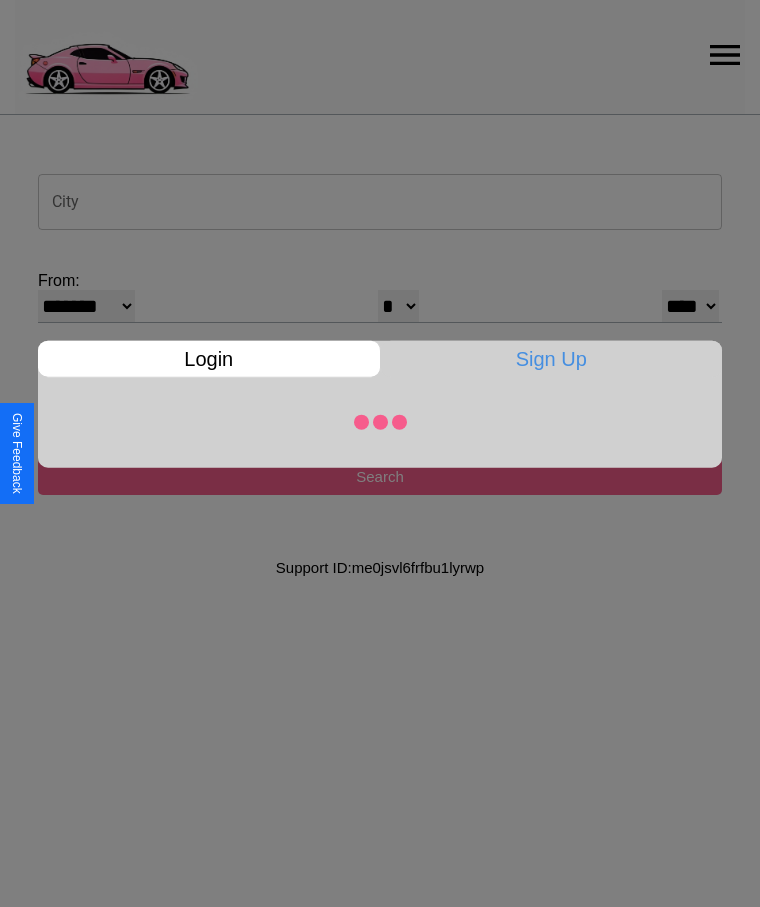 select on "*" 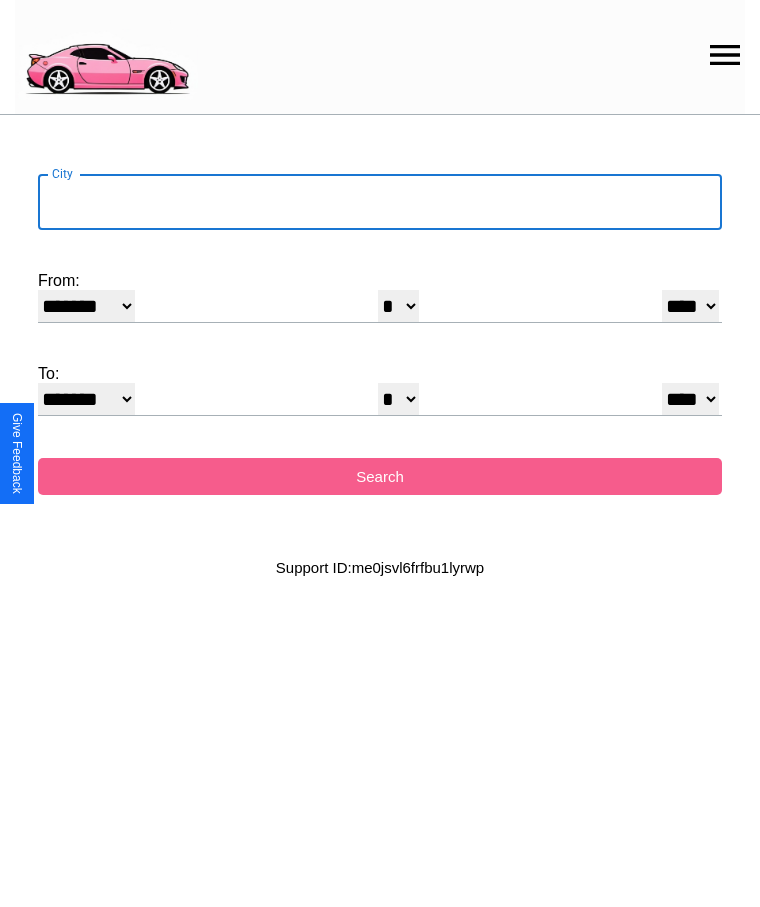 click on "City" at bounding box center (380, 202) 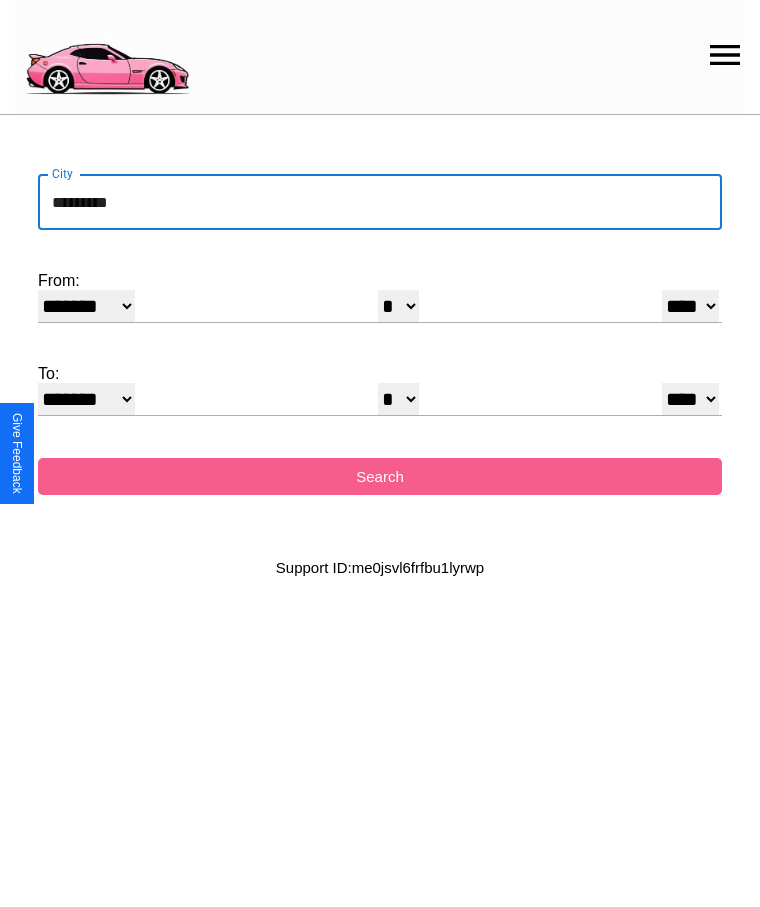type on "*********" 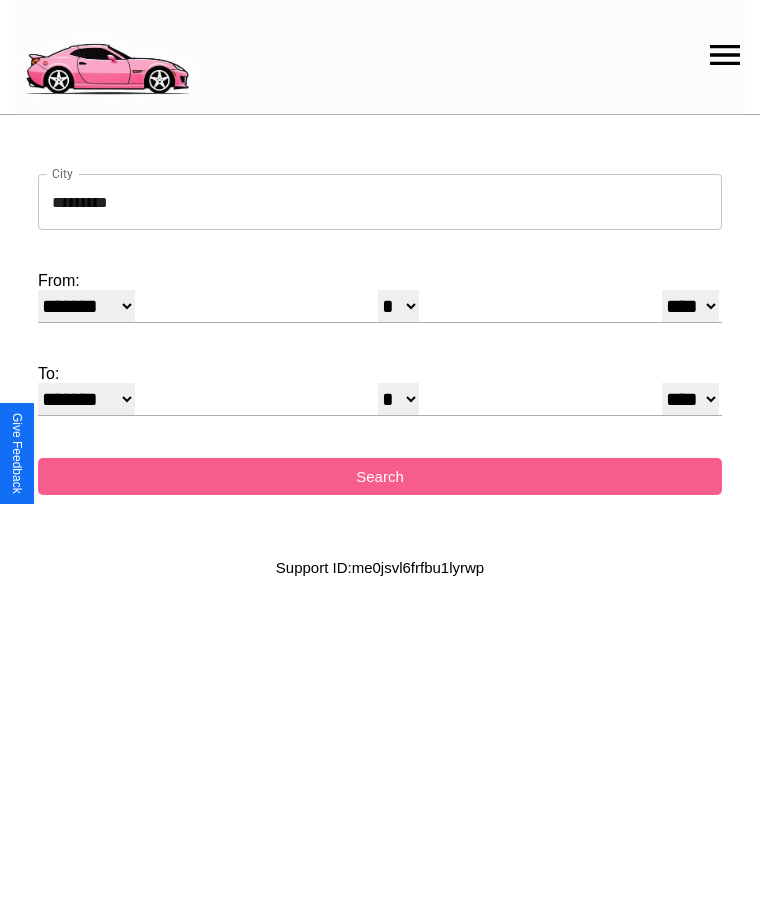 click on "******* ******** ***** ***** *** **** **** ****** ********* ******* ******** ********" at bounding box center (86, 306) 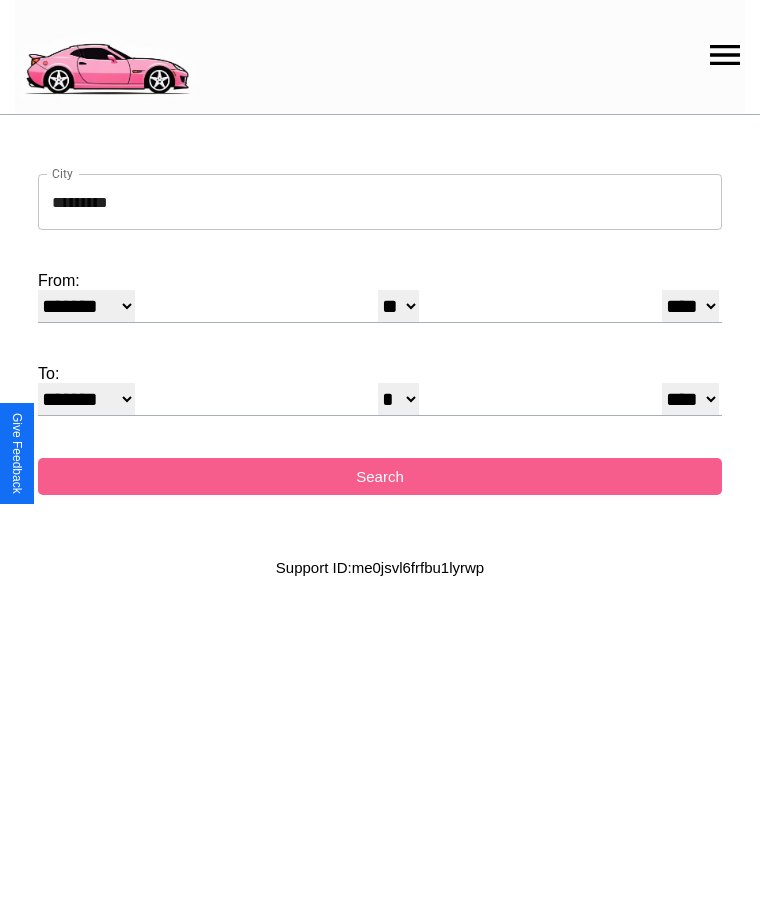 click on "**** **** **** **** **** **** **** **** **** ****" at bounding box center [690, 306] 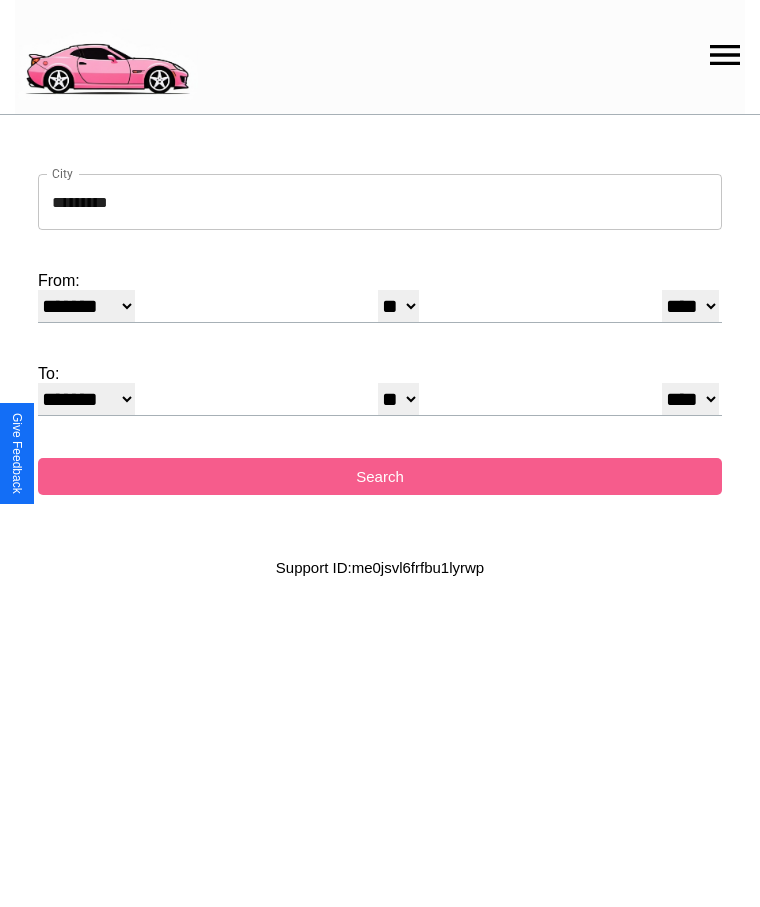 click on "* * * * * * * * * ** ** ** ** ** ** ** ** ** ** ** ** ** ** ** ** ** ** **" at bounding box center [398, 399] 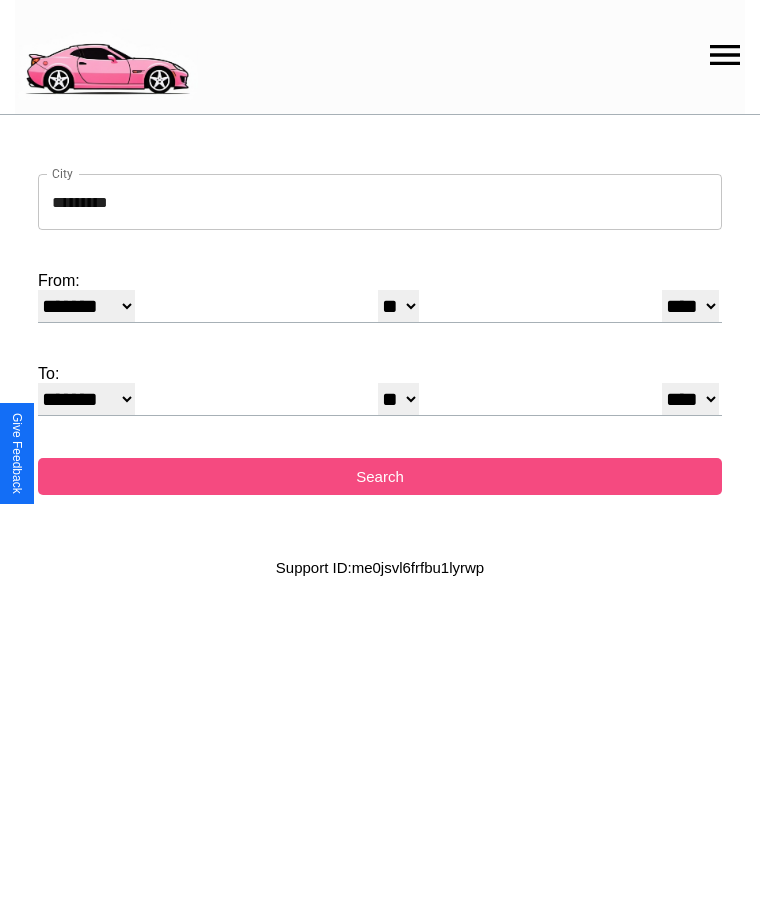 click on "Search" at bounding box center [380, 476] 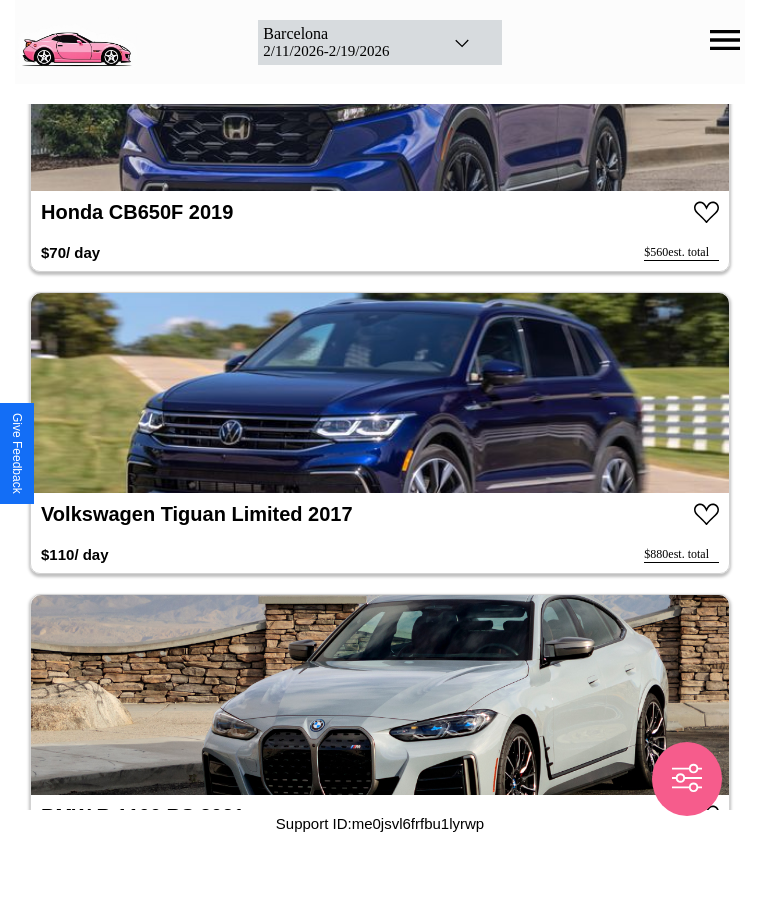 scroll, scrollTop: 724, scrollLeft: 0, axis: vertical 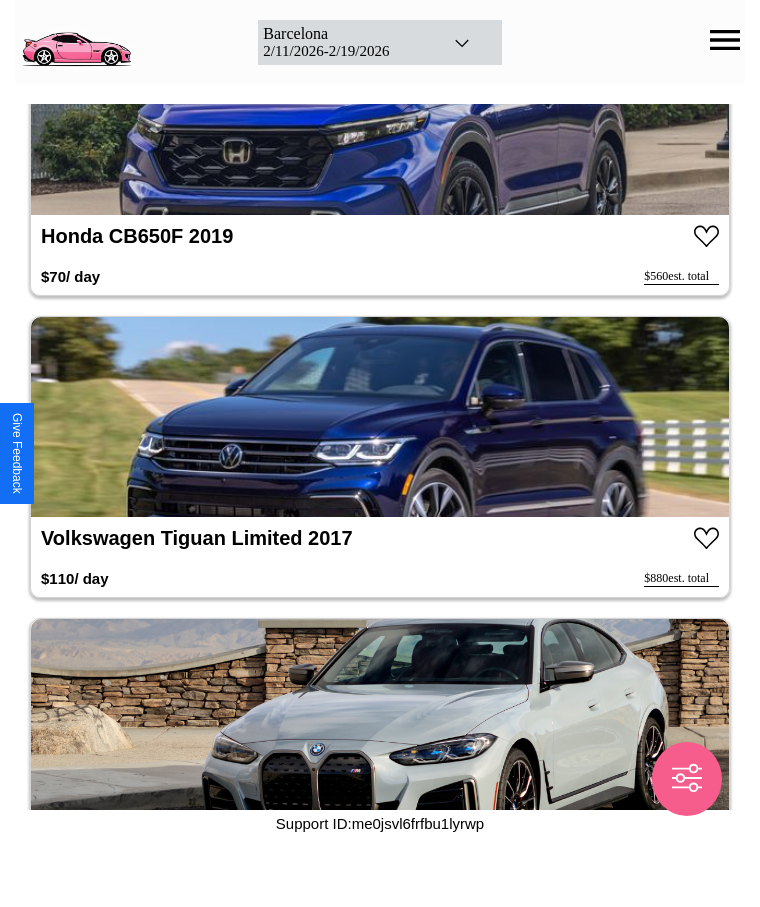 click at bounding box center (380, 417) 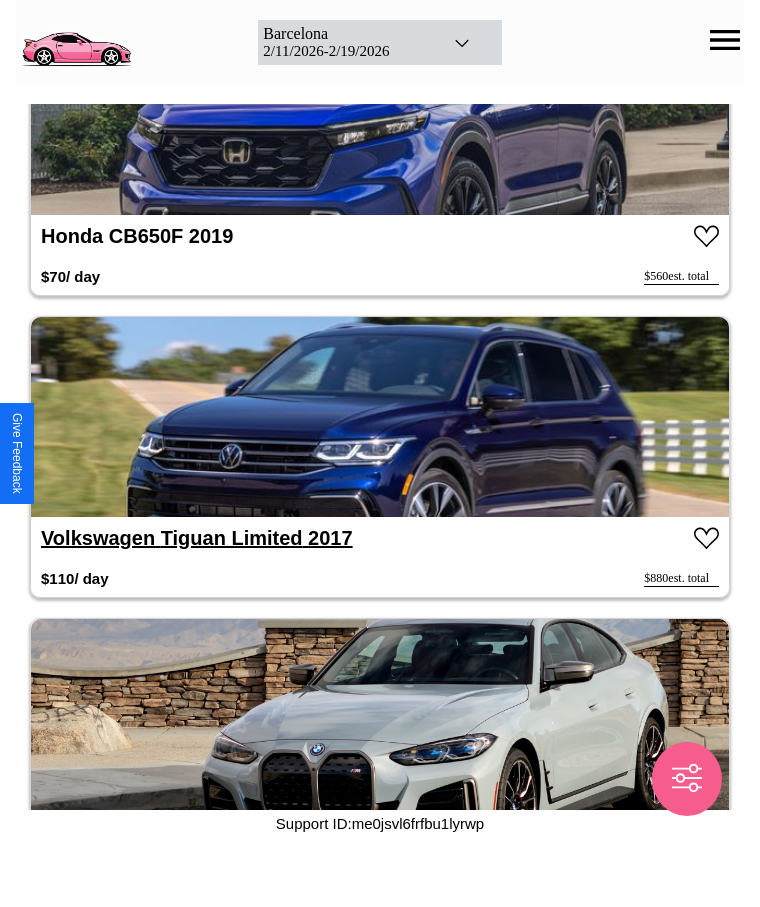 click on "Volkswagen   Tiguan Limited   2017" at bounding box center [197, 538] 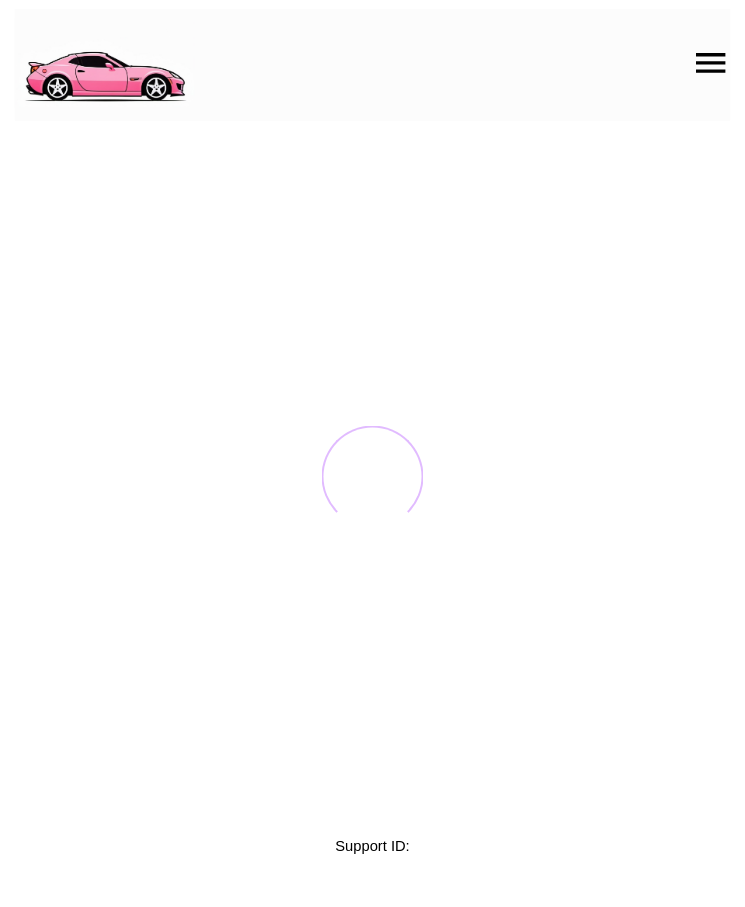scroll, scrollTop: 0, scrollLeft: 0, axis: both 